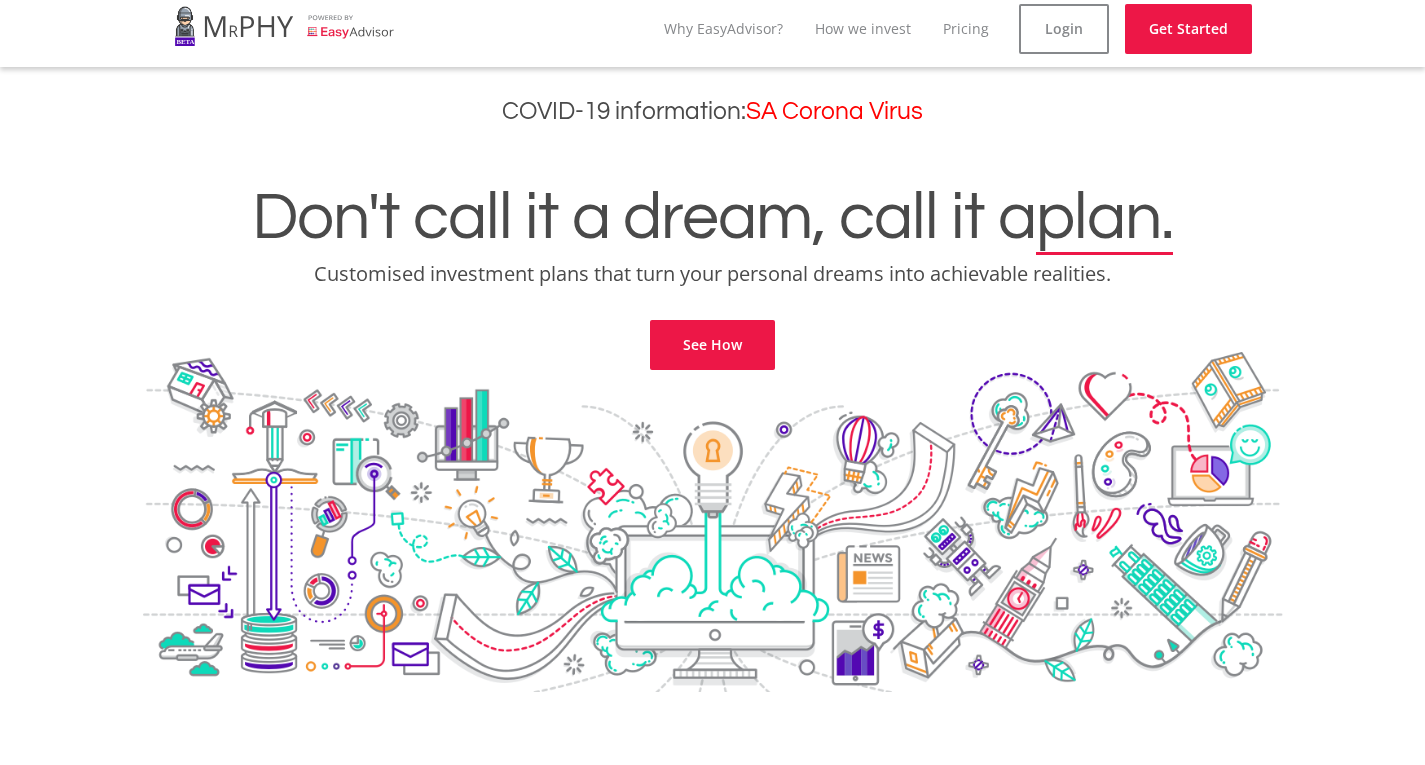 scroll, scrollTop: 0, scrollLeft: 0, axis: both 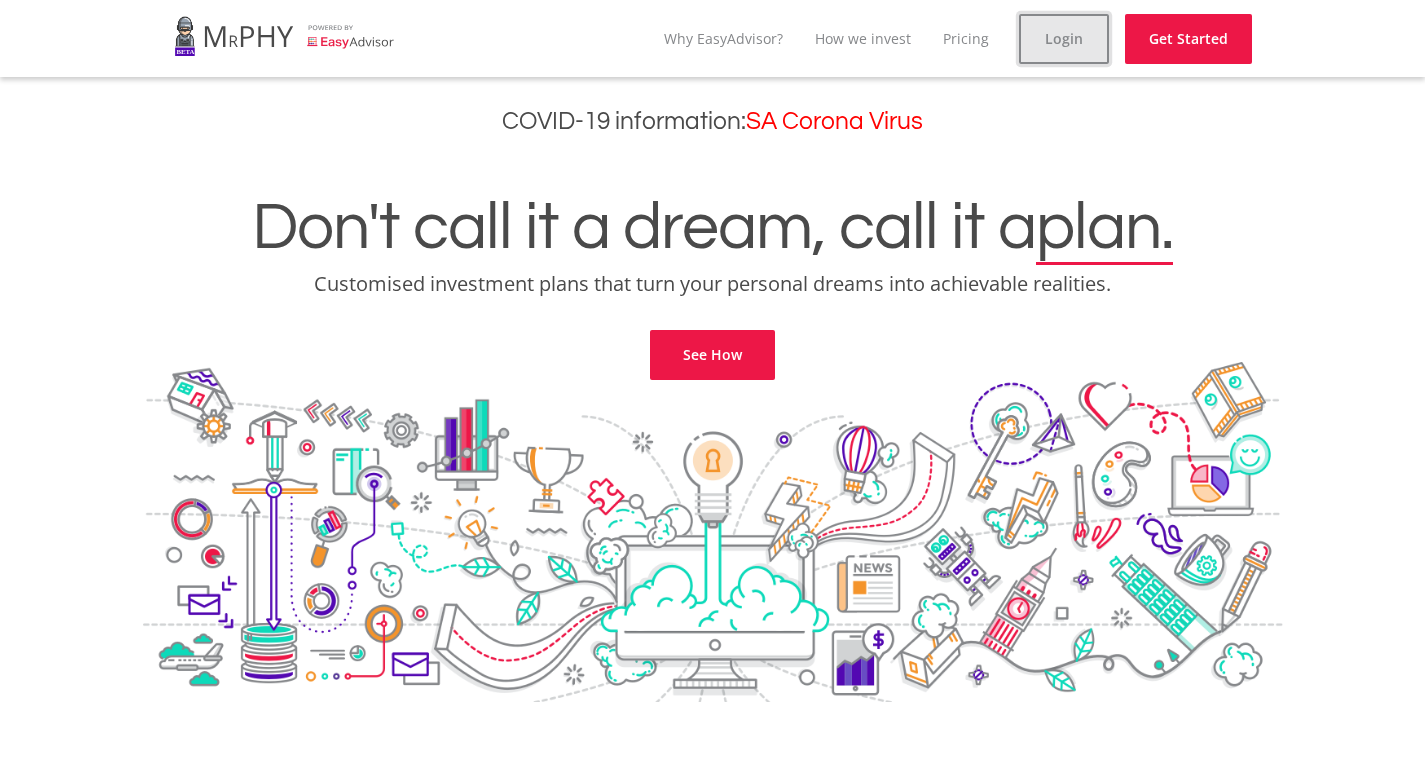 click on "Login" at bounding box center [1064, 39] 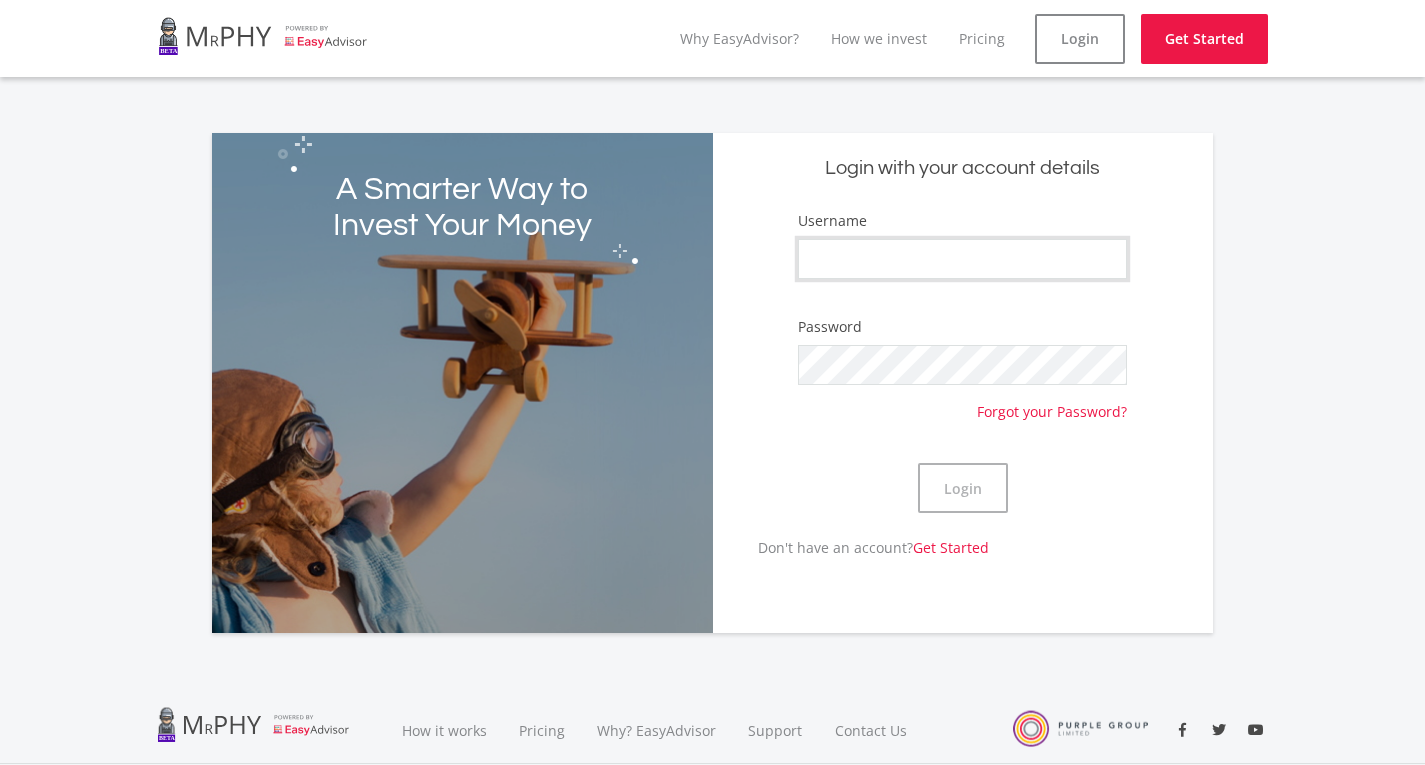 type on "[NAME]" 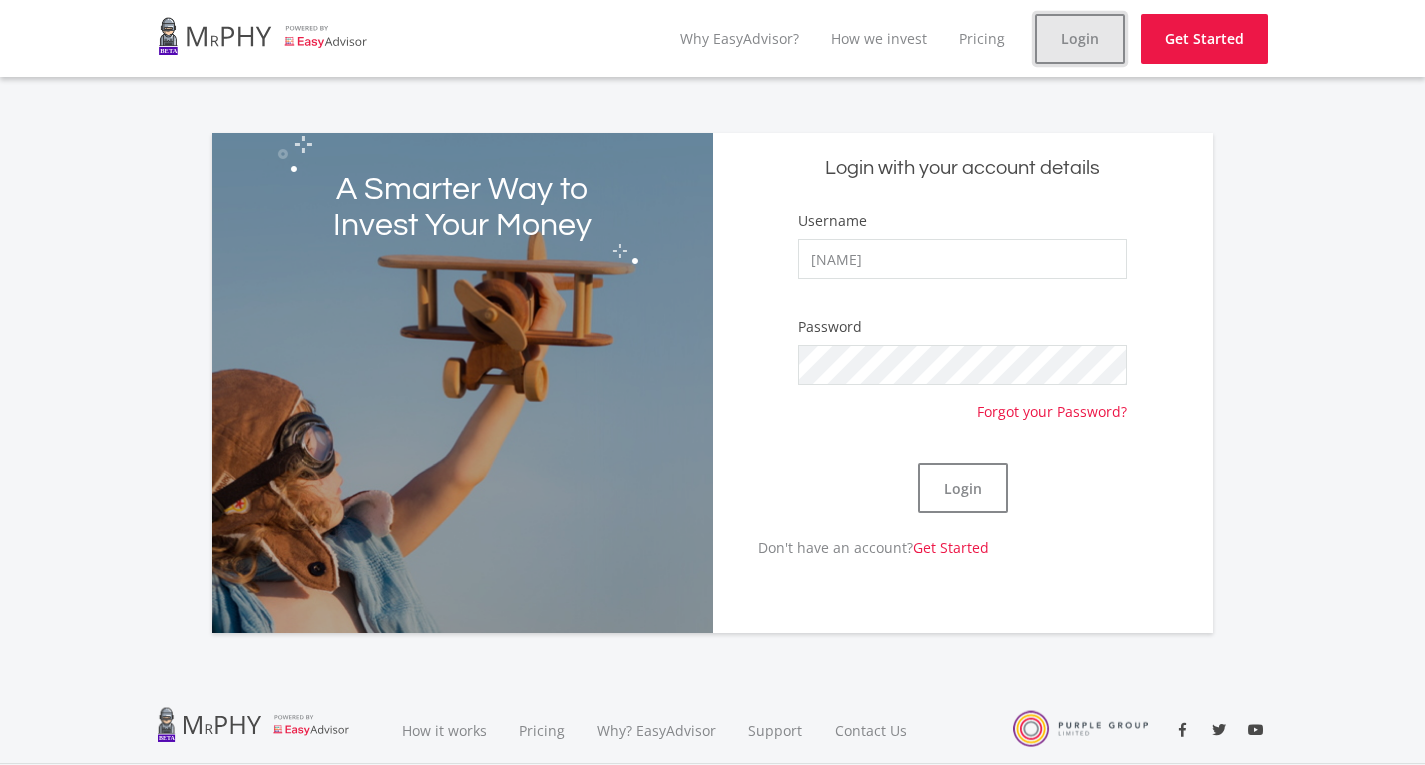 click on "Login" at bounding box center (1080, 39) 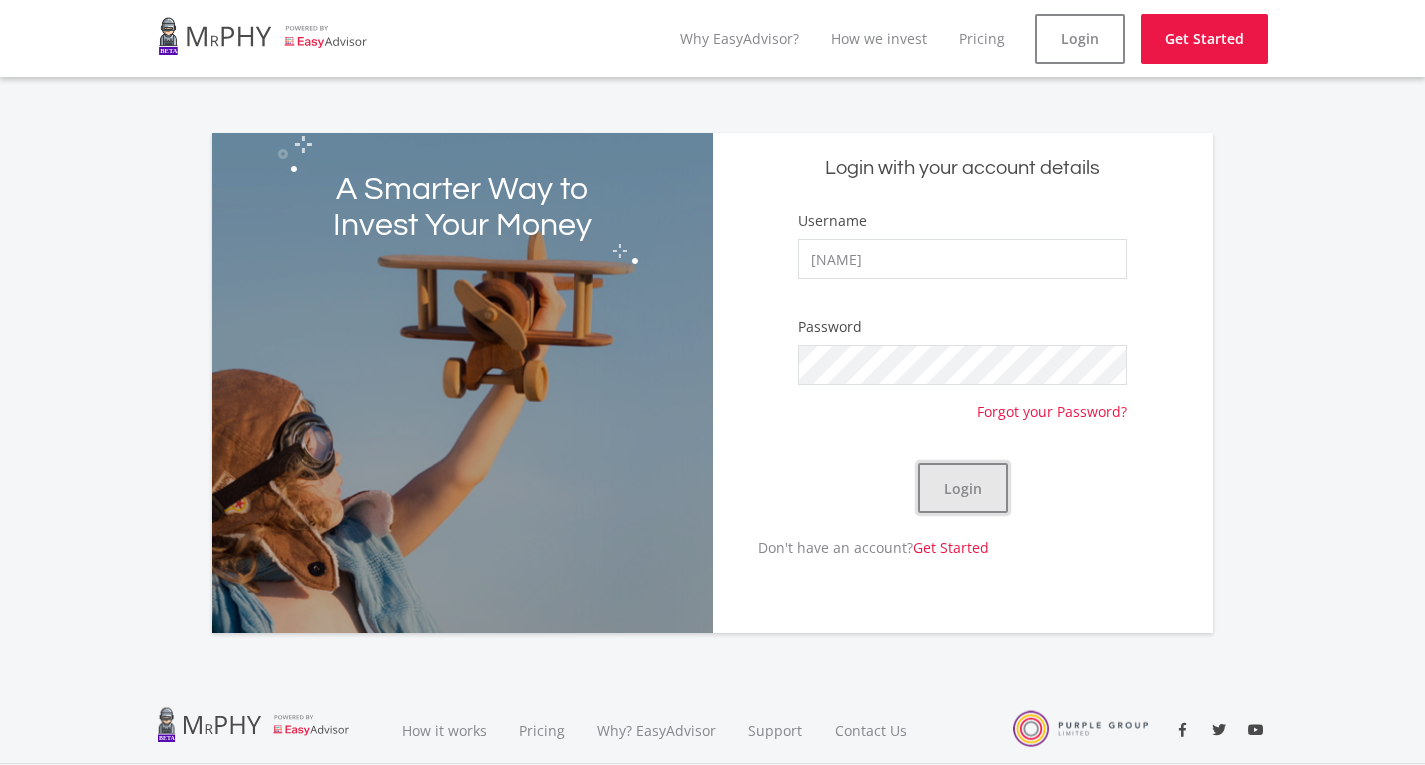 click on "Login" 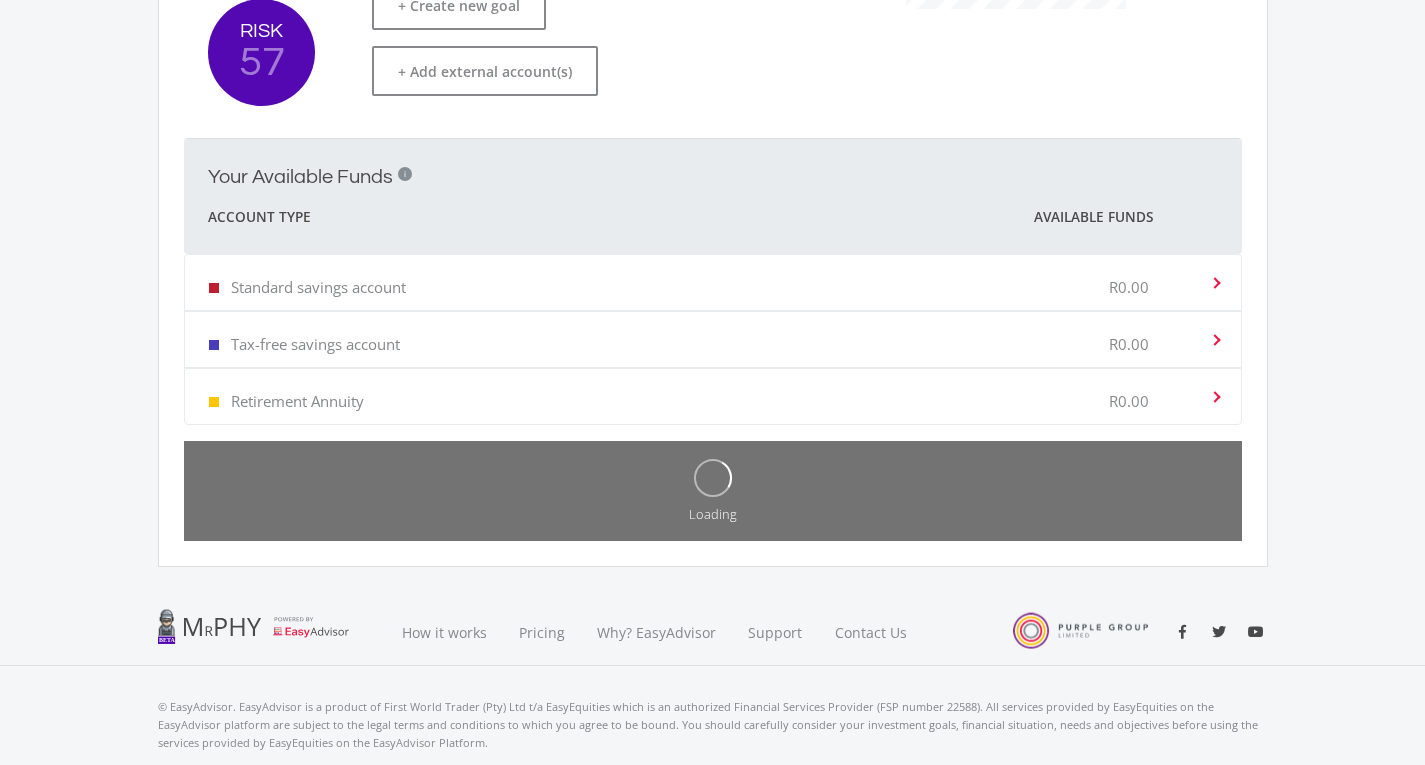 scroll, scrollTop: 671, scrollLeft: 0, axis: vertical 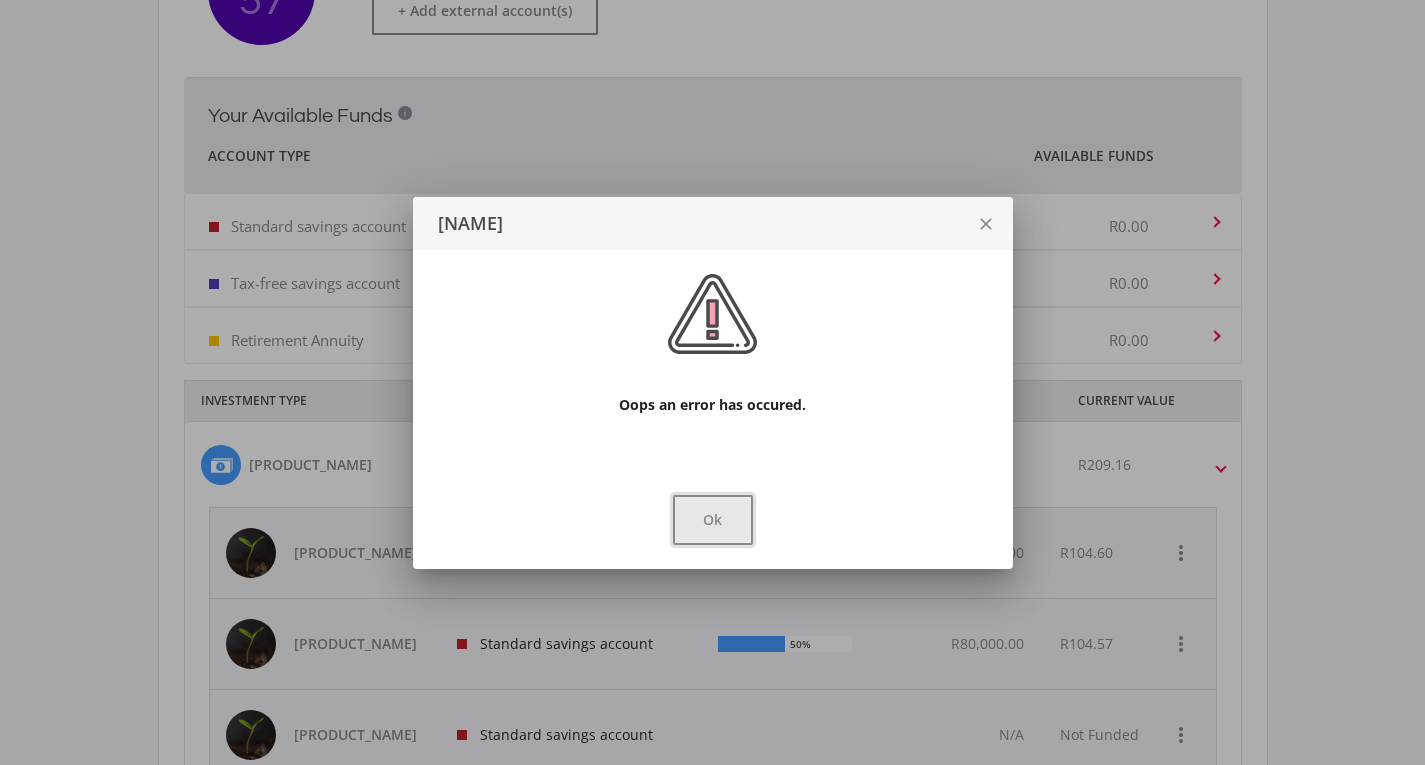 click on "Ok" at bounding box center [713, 520] 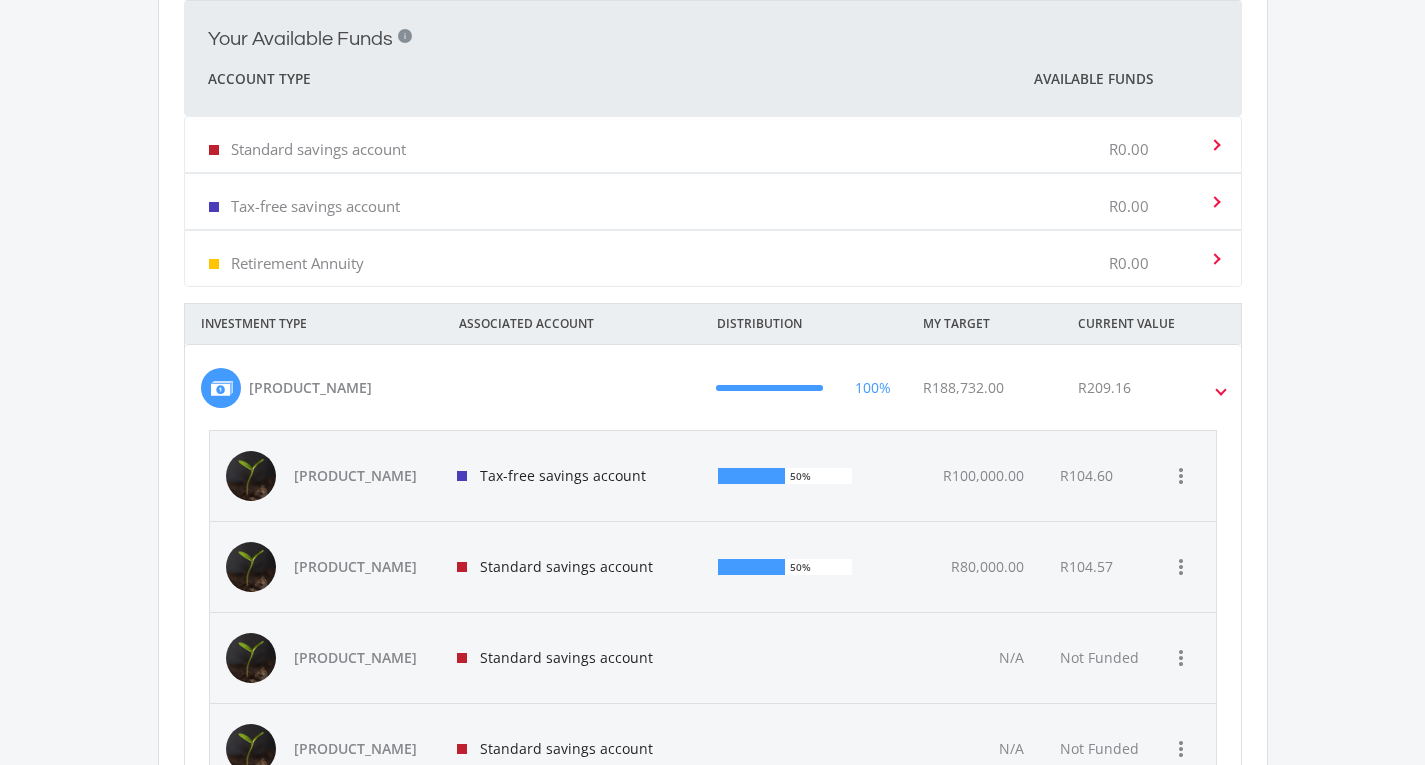 scroll, scrollTop: 771, scrollLeft: 0, axis: vertical 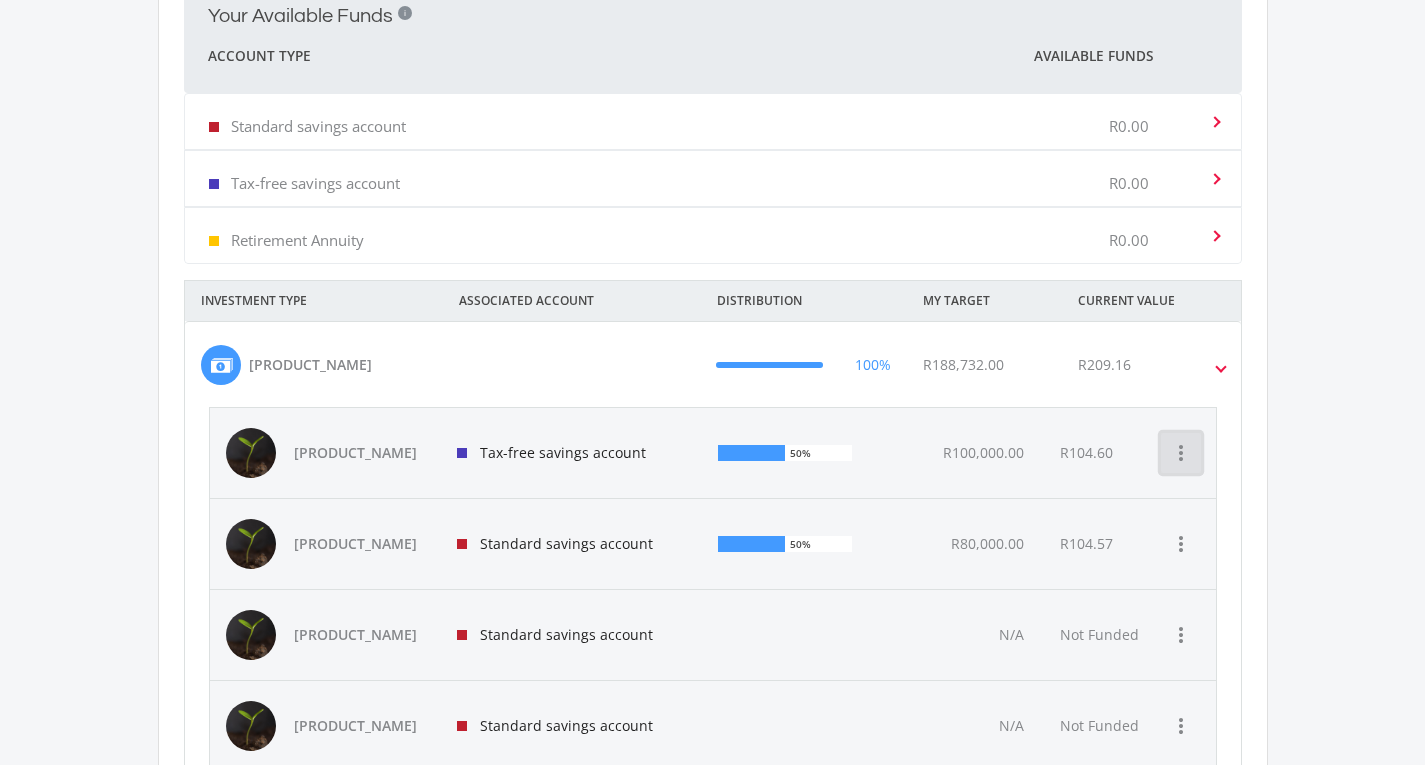 click on "more_vert" at bounding box center [1181, 453] 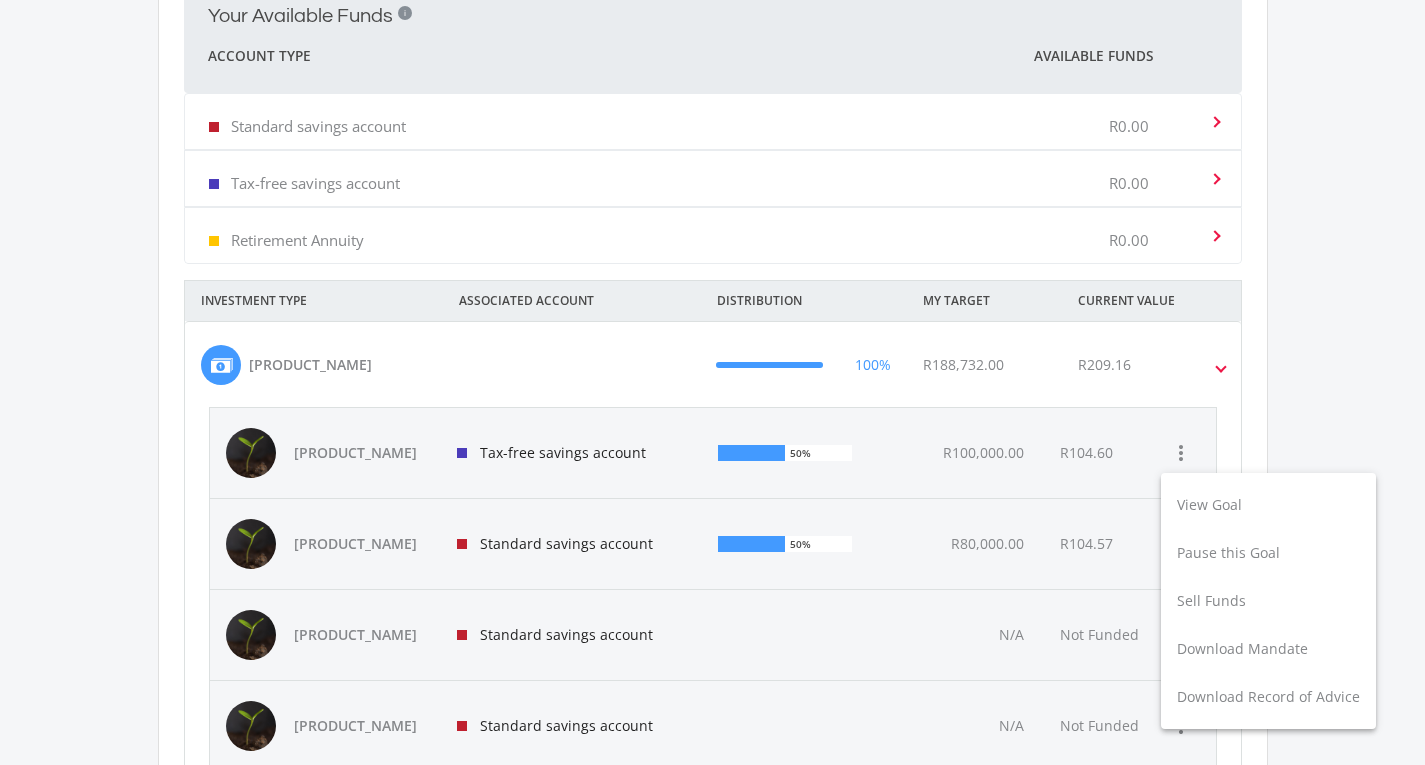 click at bounding box center [712, 382] 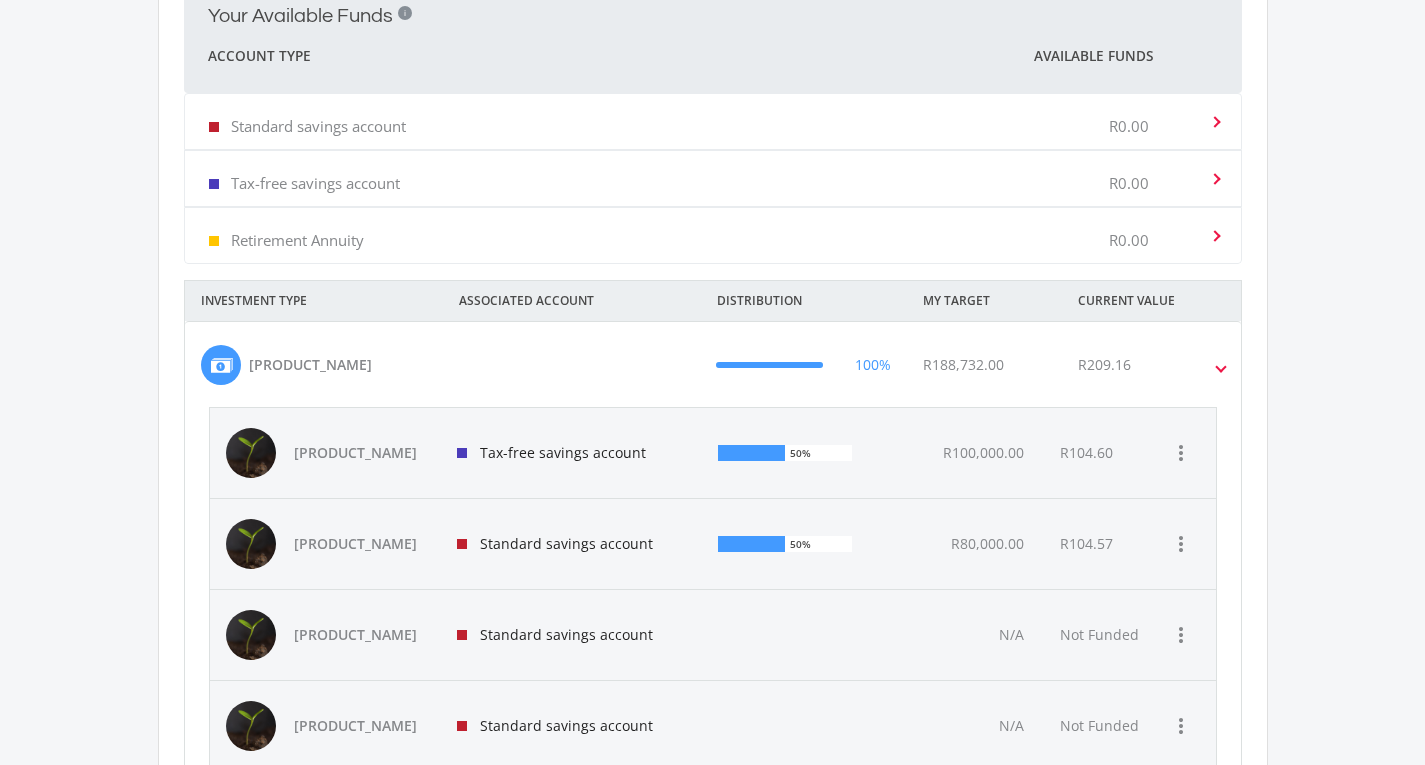 click on "50%" at bounding box center (800, 544) 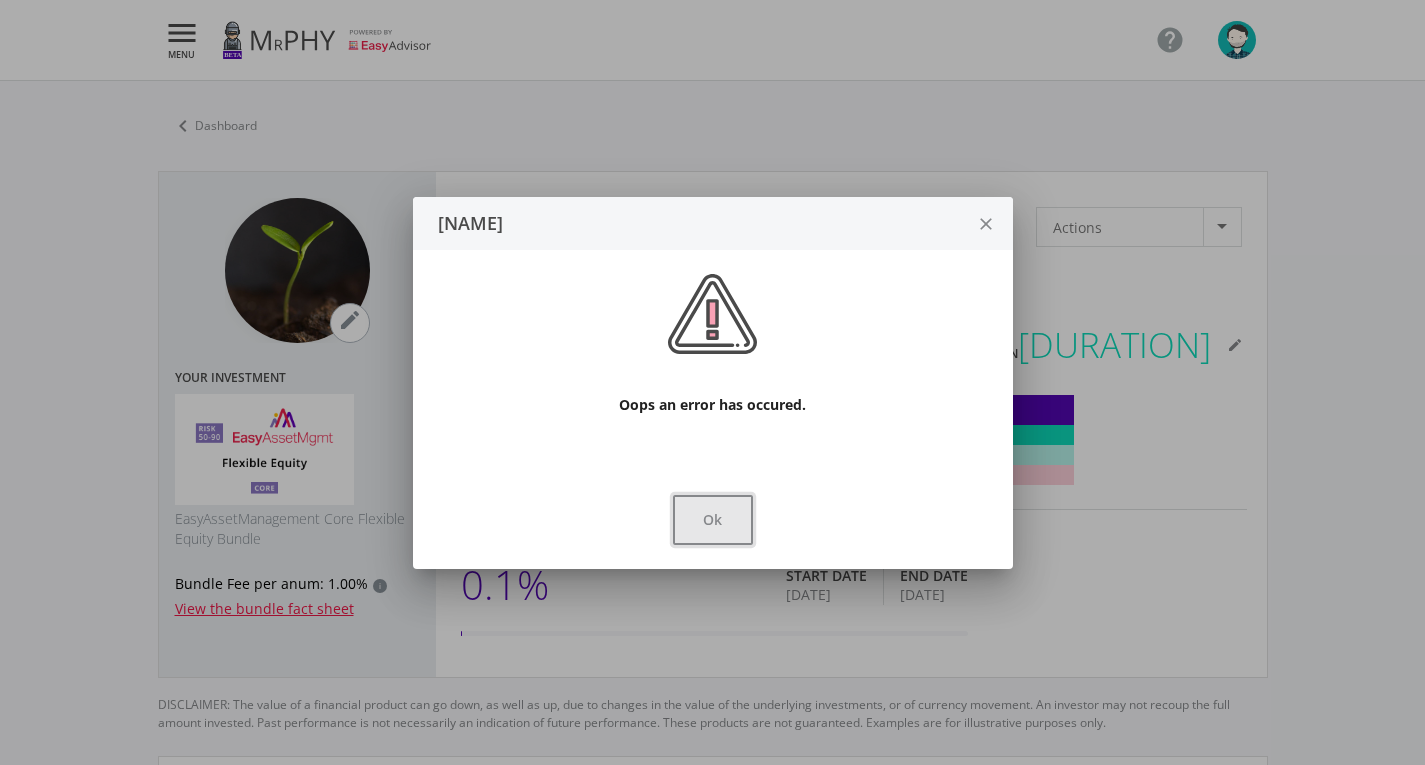 click on "Ok" at bounding box center (713, 520) 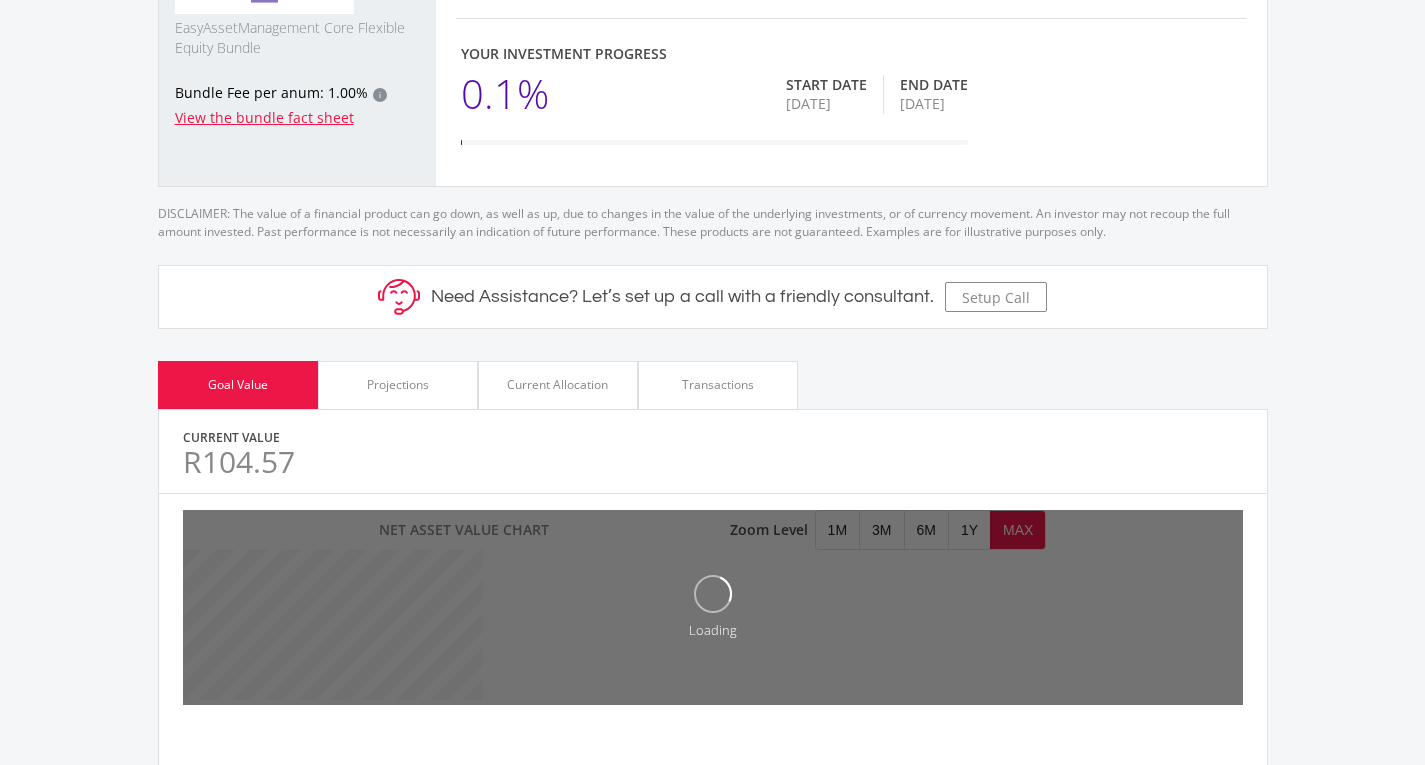 scroll, scrollTop: 194, scrollLeft: 0, axis: vertical 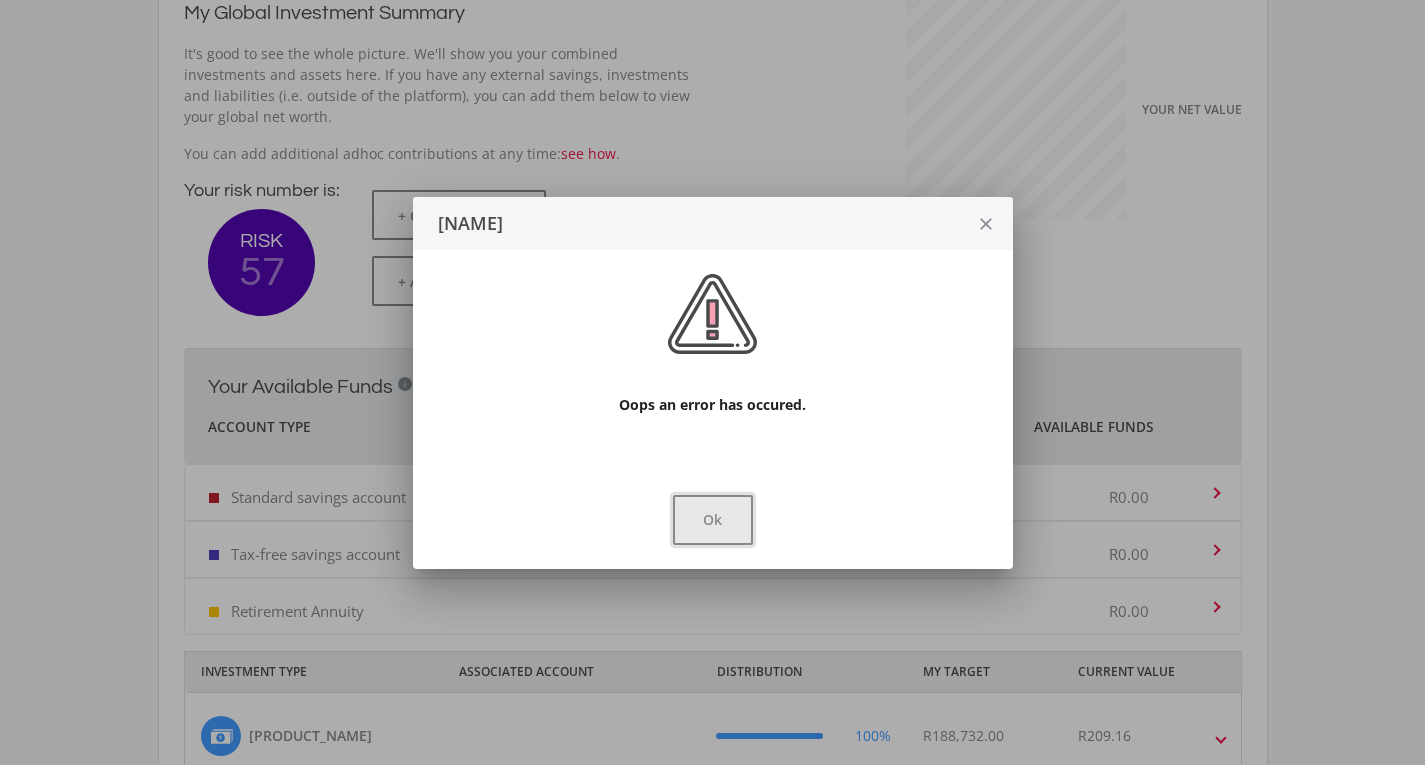 click on "Ok" at bounding box center [713, 520] 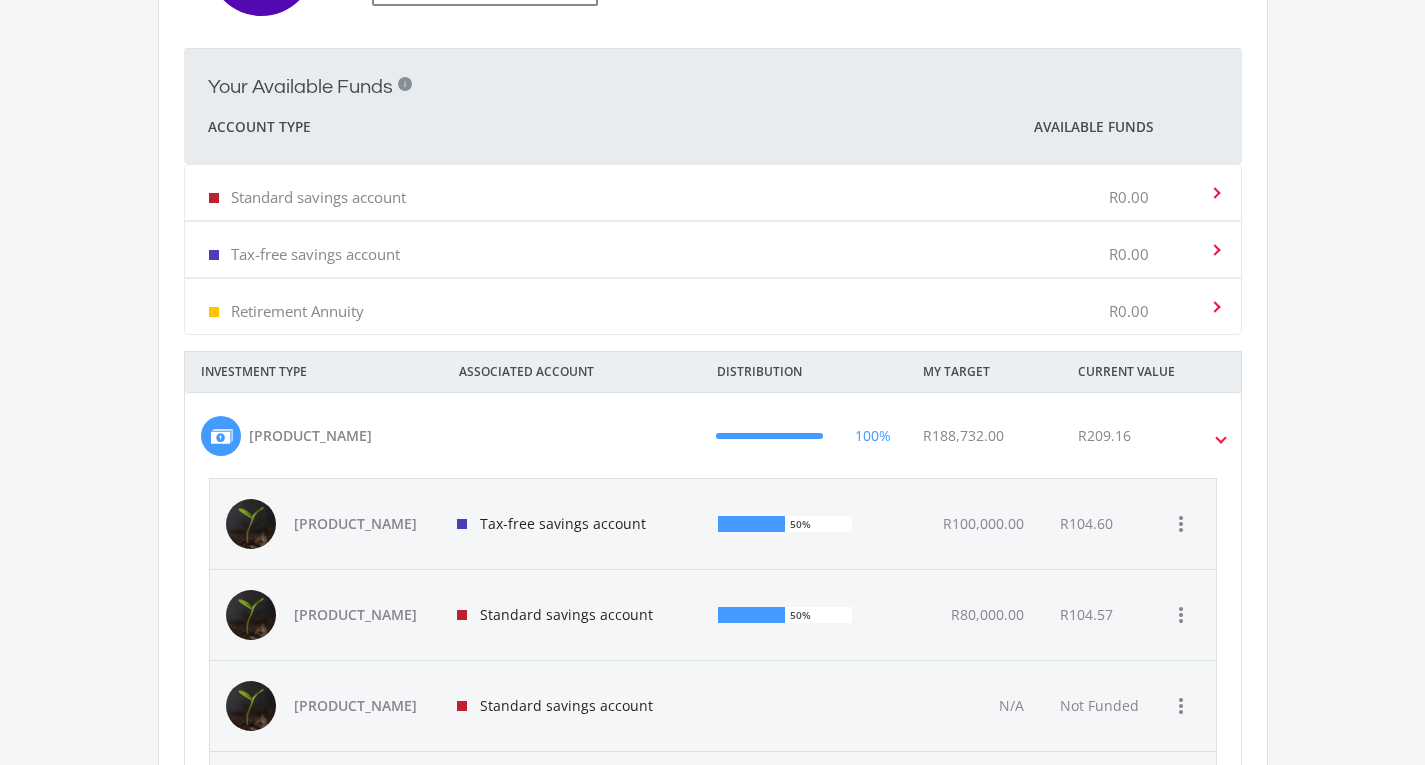 scroll, scrollTop: 800, scrollLeft: 0, axis: vertical 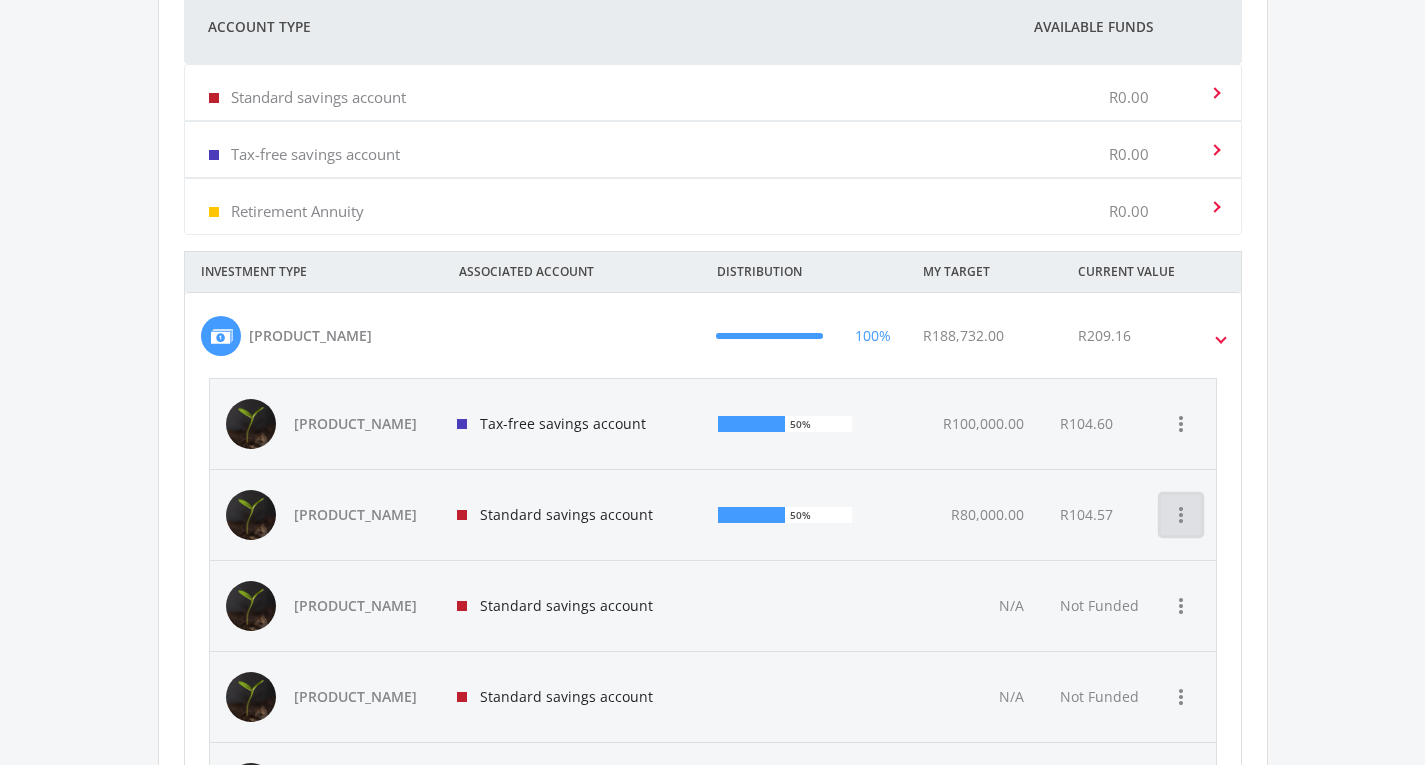 click on "more_vert" at bounding box center (1181, 515) 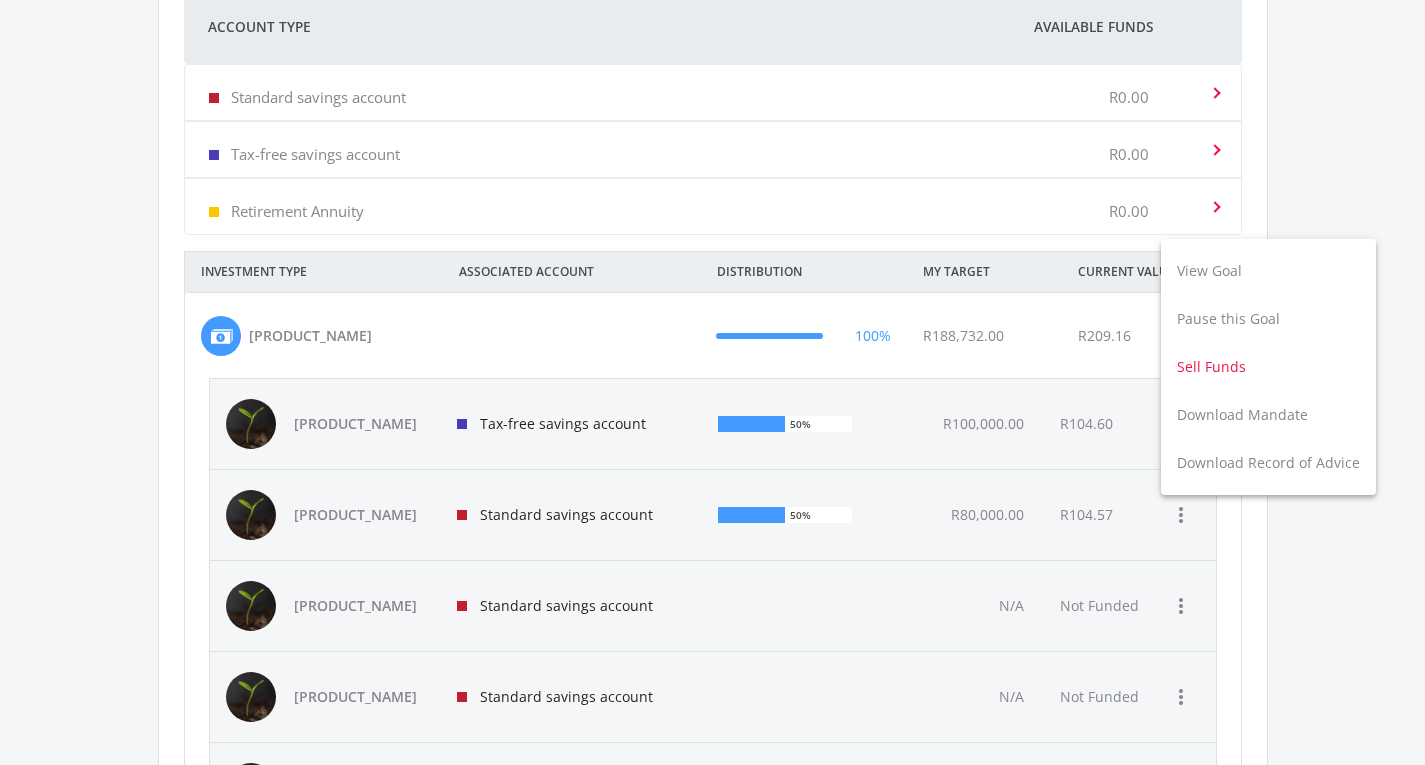 click on "Sell Funds" at bounding box center [1268, 367] 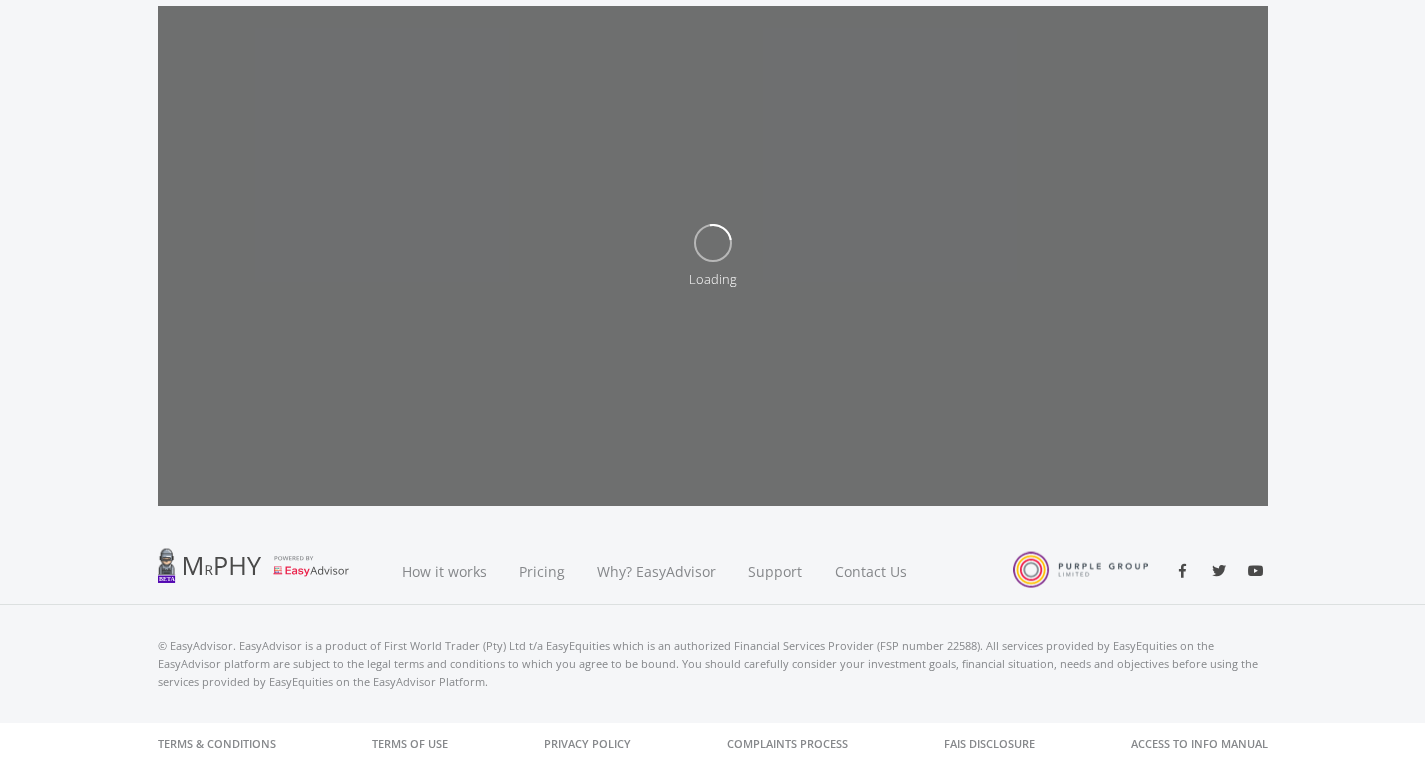 scroll, scrollTop: 227, scrollLeft: 0, axis: vertical 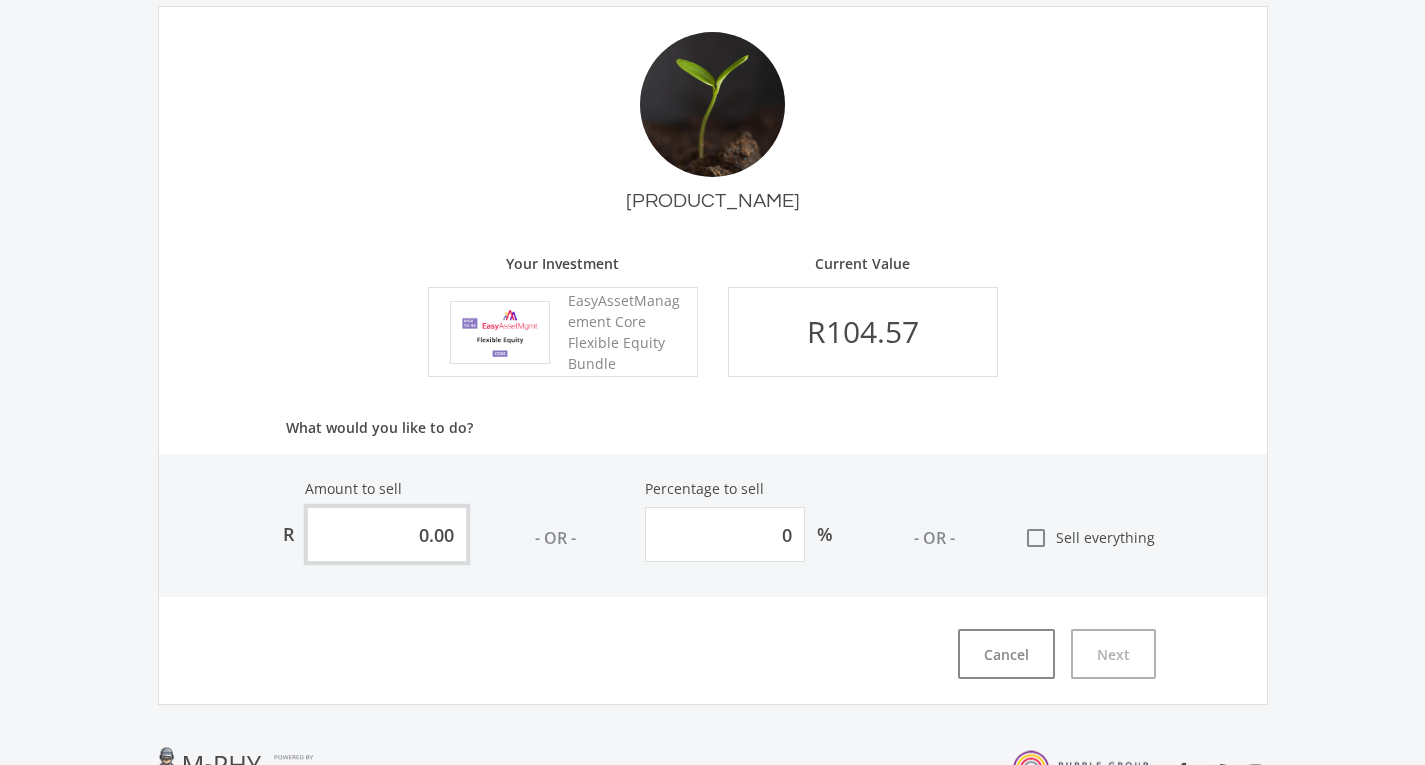 drag, startPoint x: 416, startPoint y: 518, endPoint x: 479, endPoint y: 534, distance: 65 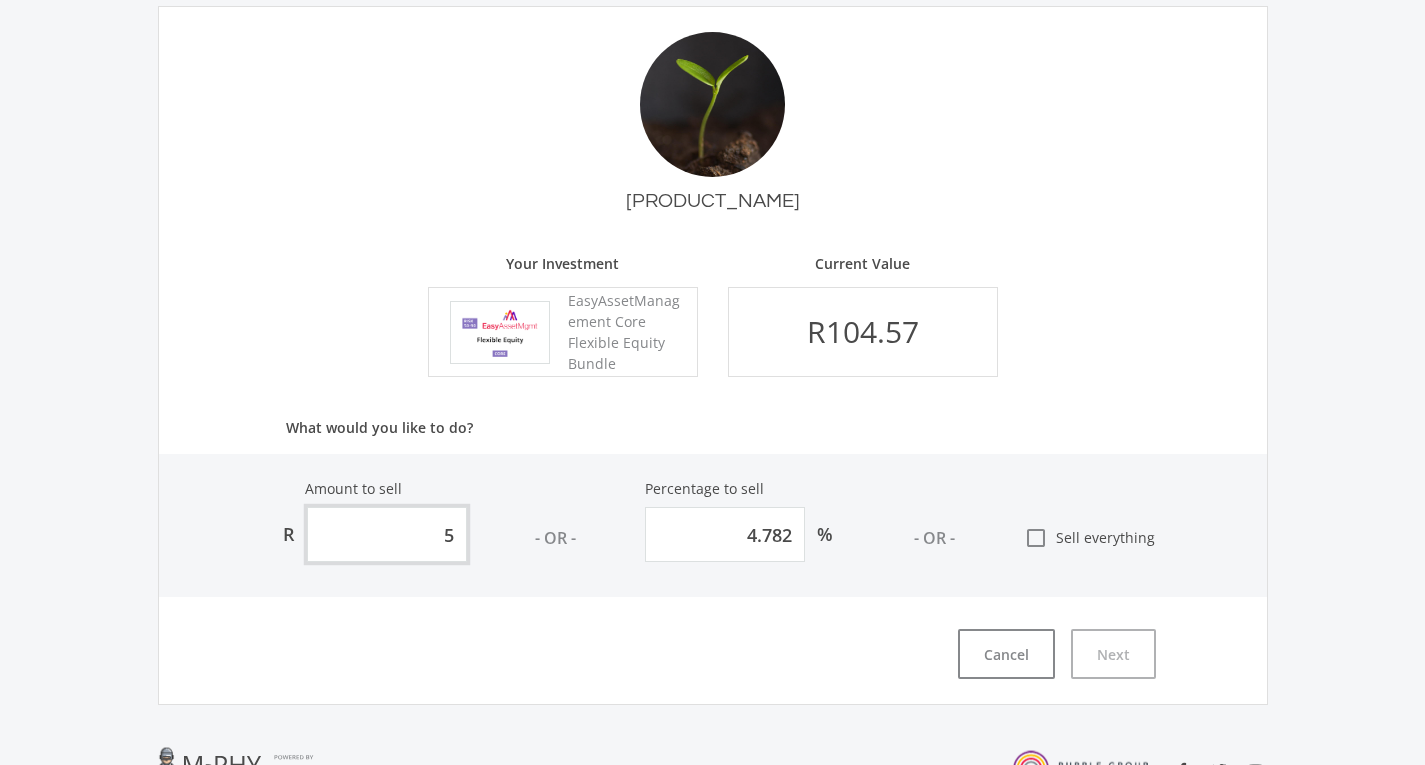 type on "53" 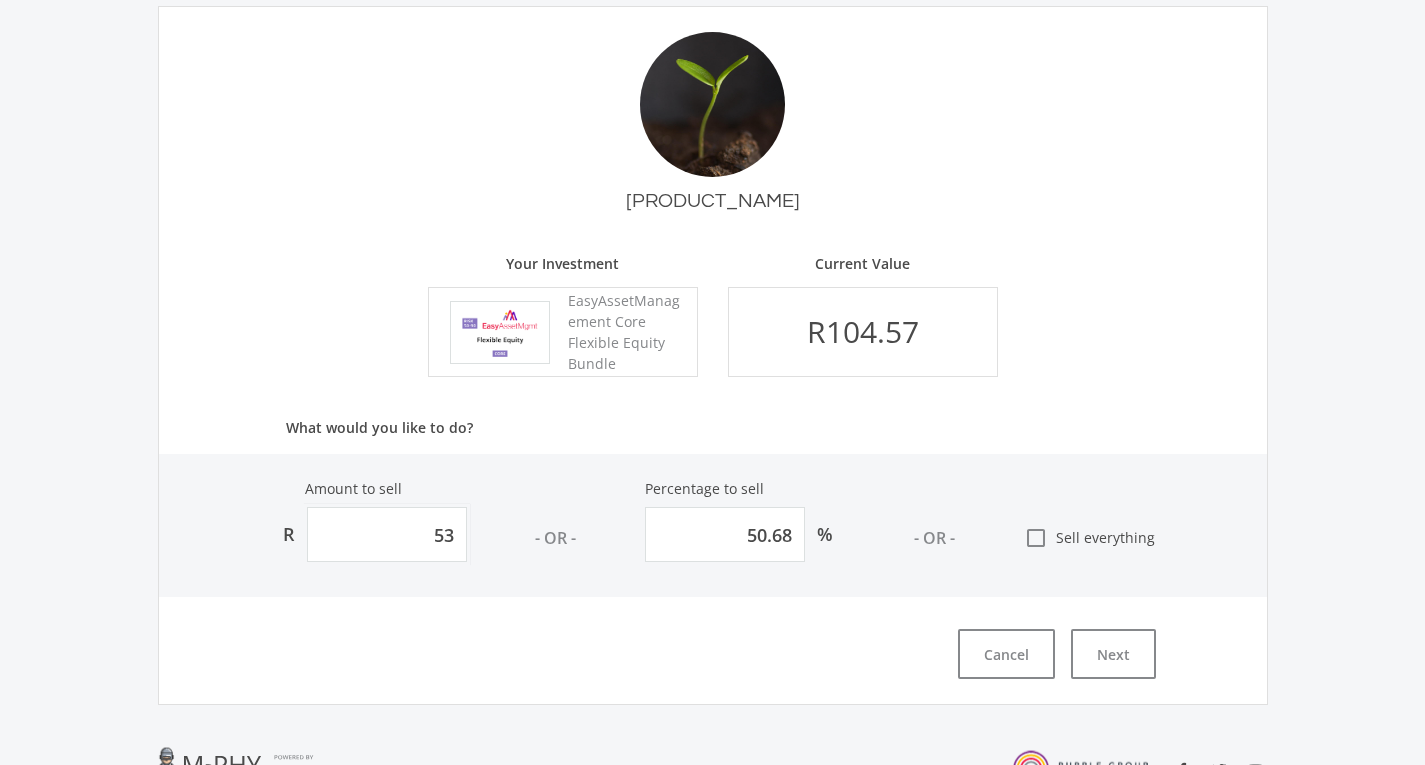 type on "53.00" 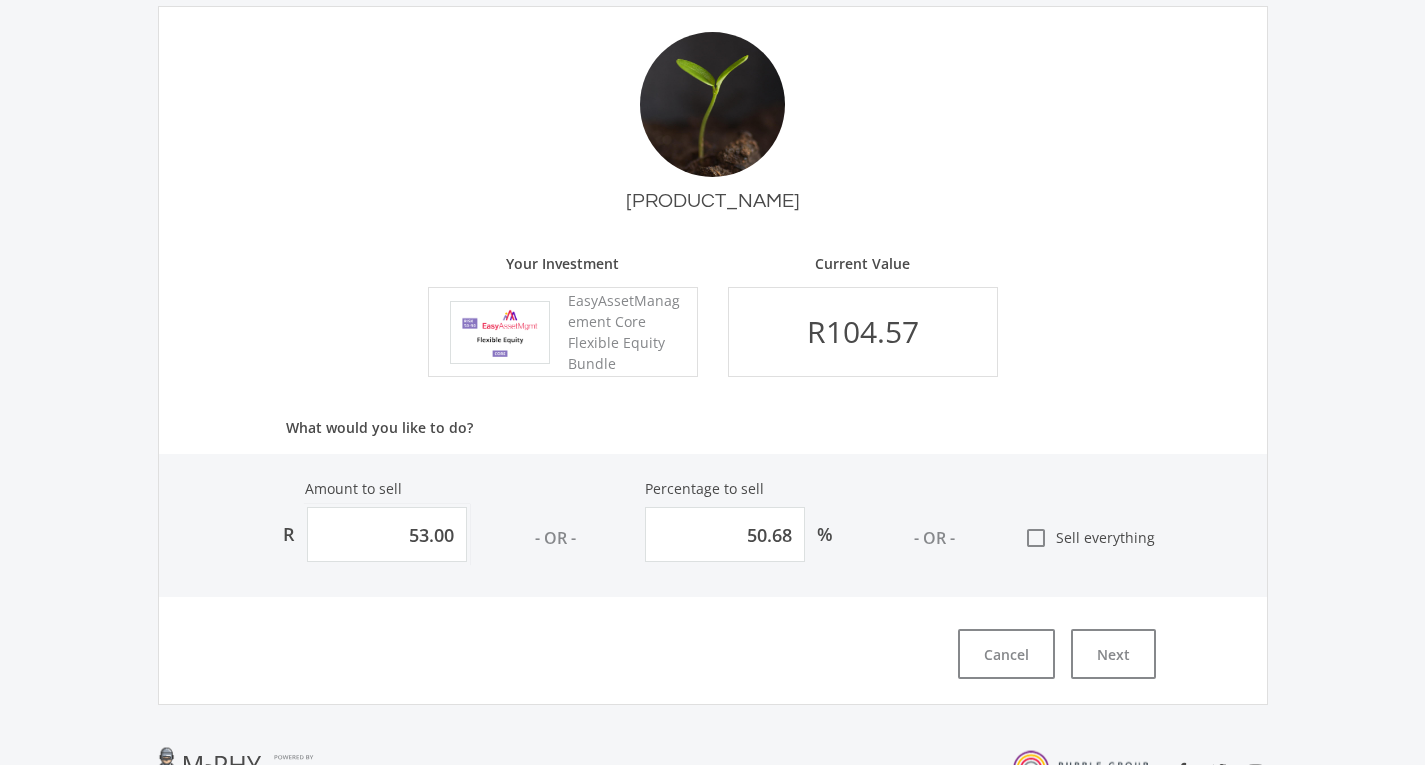 click on "General Saving 9.03y
Your Investment
EasyAssetManagement Core Flexible Equity Bundle
Current Value
R104.57
What would you like to do?
Amount to sell
R
53.00
- OR -
Percentage to sell
50.68
%
- OR -
check_box_outline_blank
Sell everything
Next" 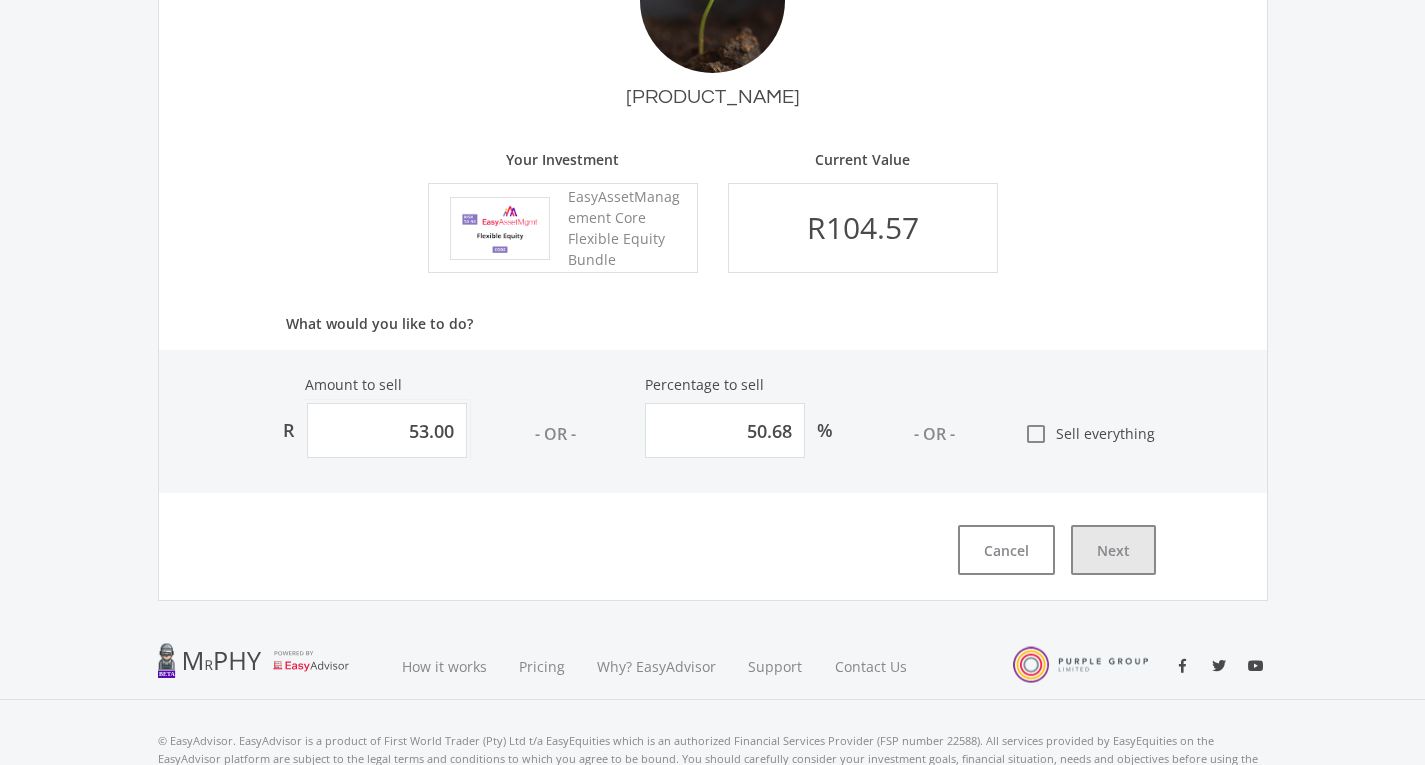 scroll, scrollTop: 426, scrollLeft: 0, axis: vertical 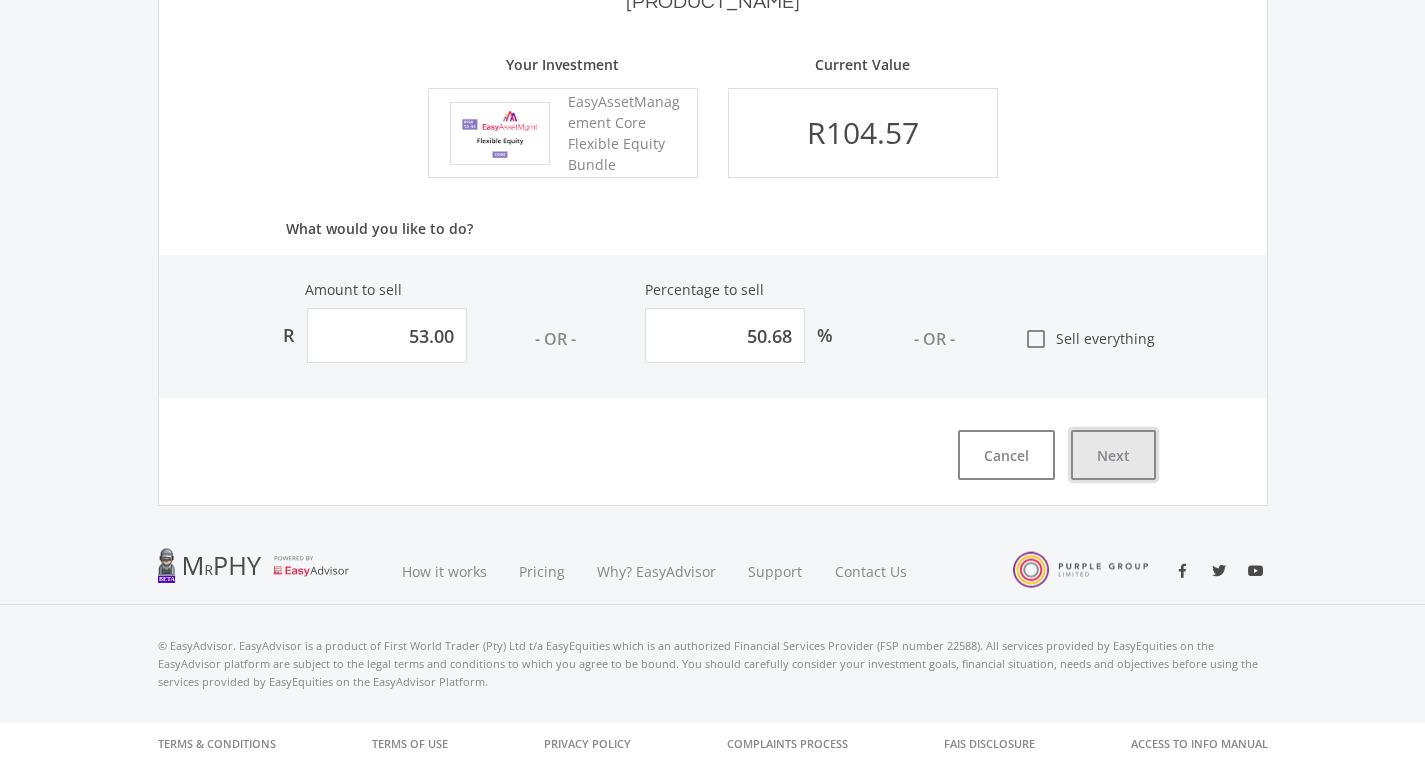 click on "Next" 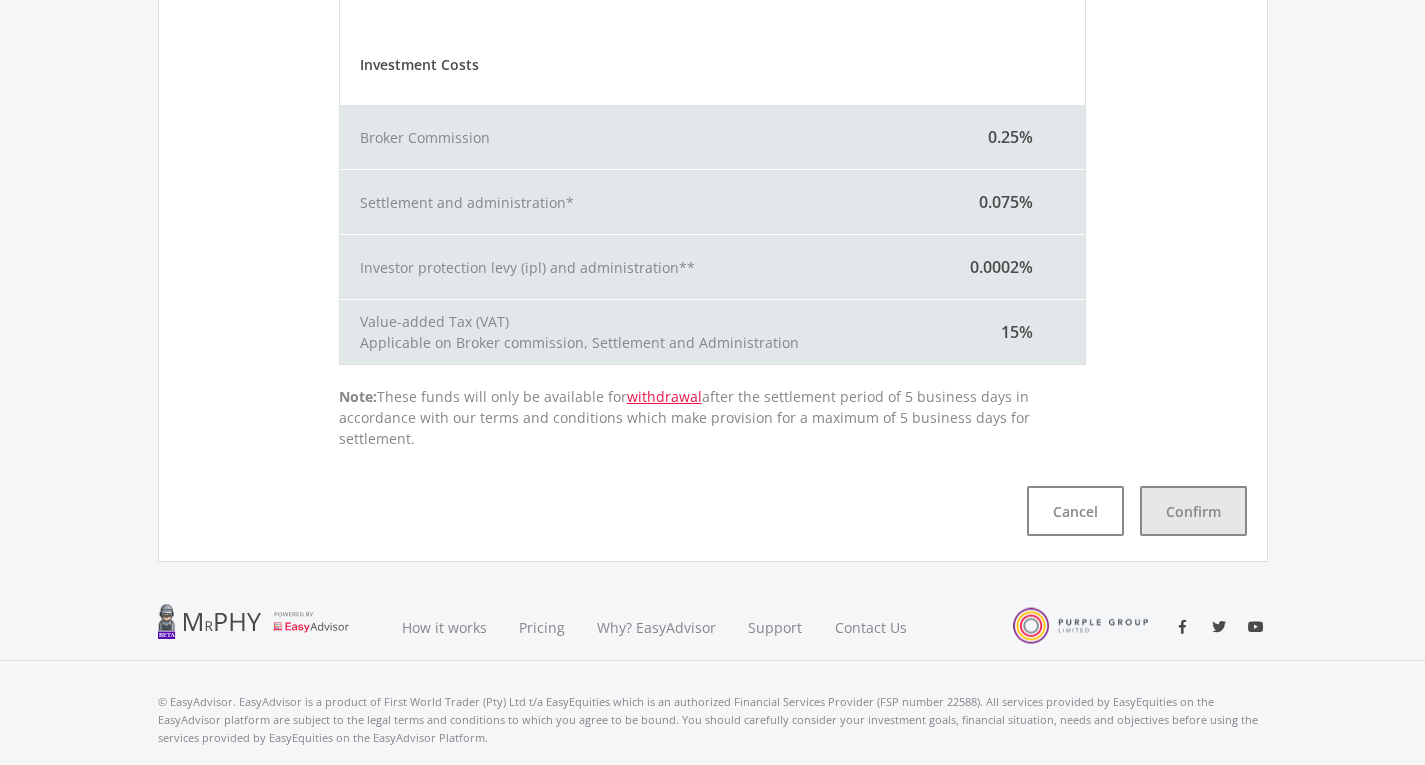 scroll, scrollTop: 675, scrollLeft: 0, axis: vertical 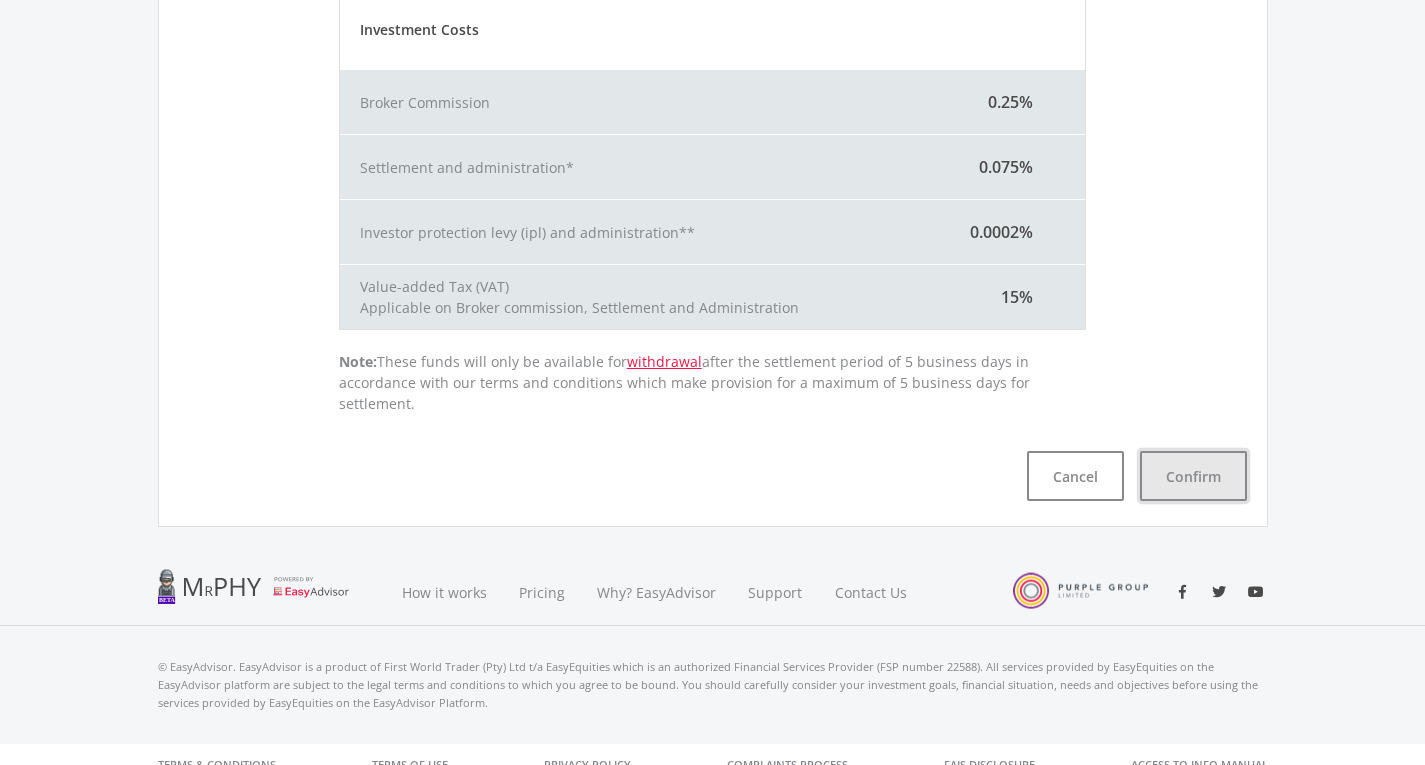 click on "Confirm" 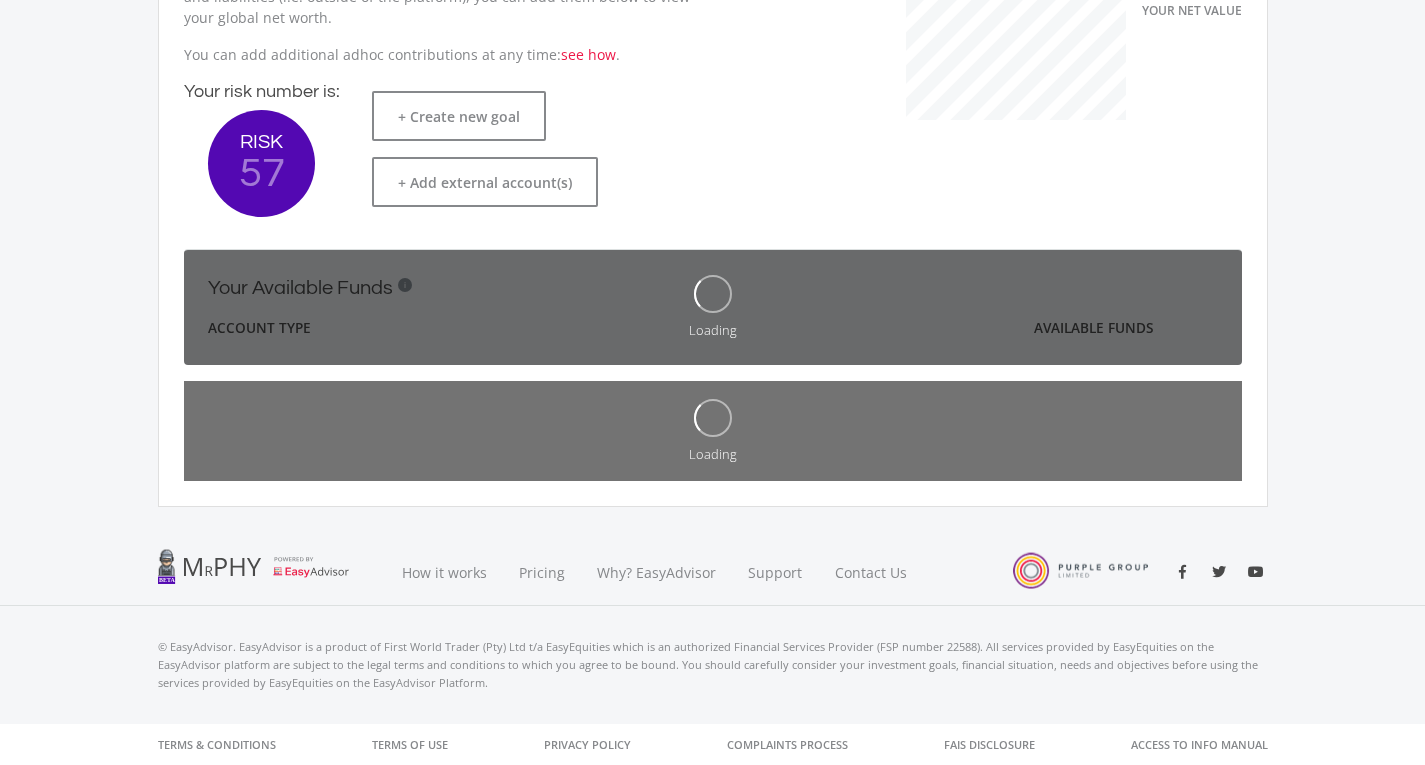scroll, scrollTop: 500, scrollLeft: 0, axis: vertical 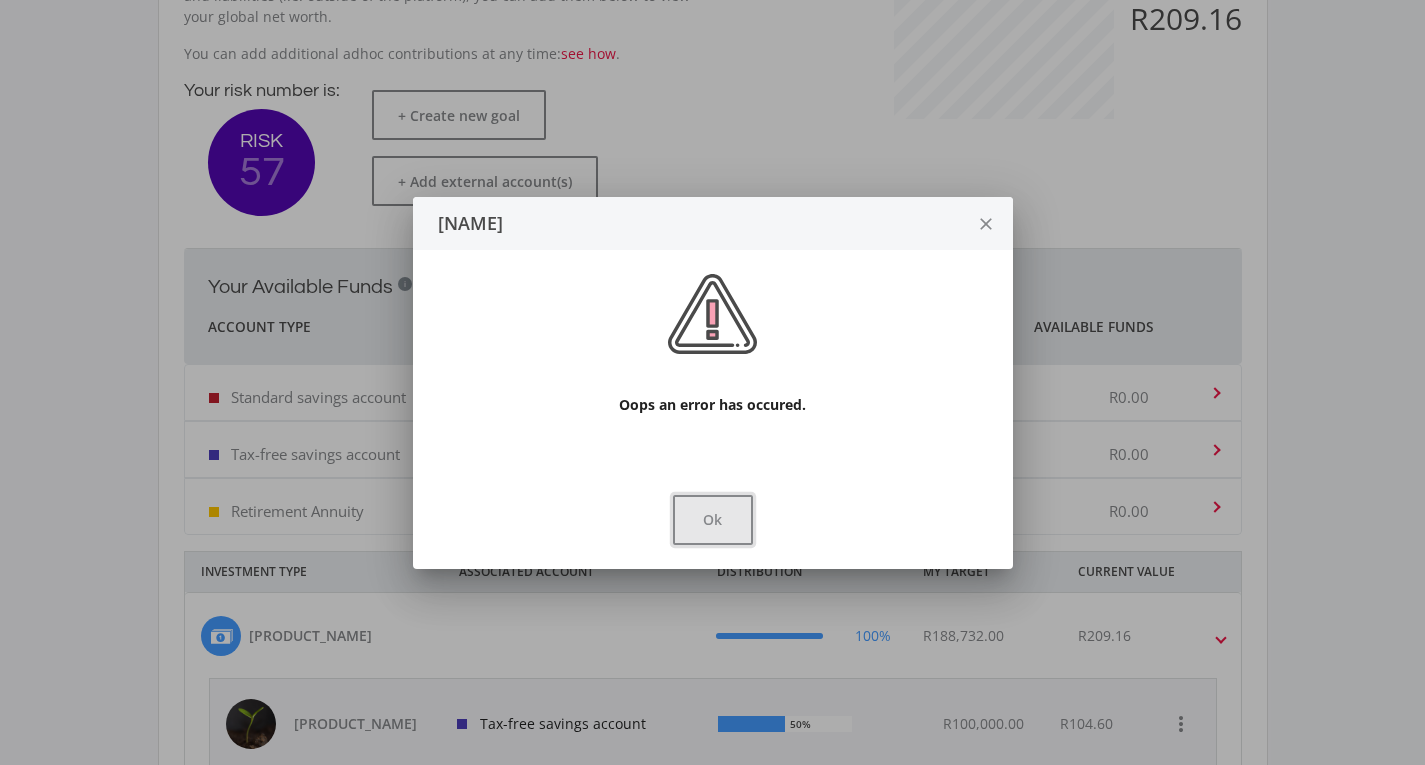 click on "Ok" at bounding box center [713, 520] 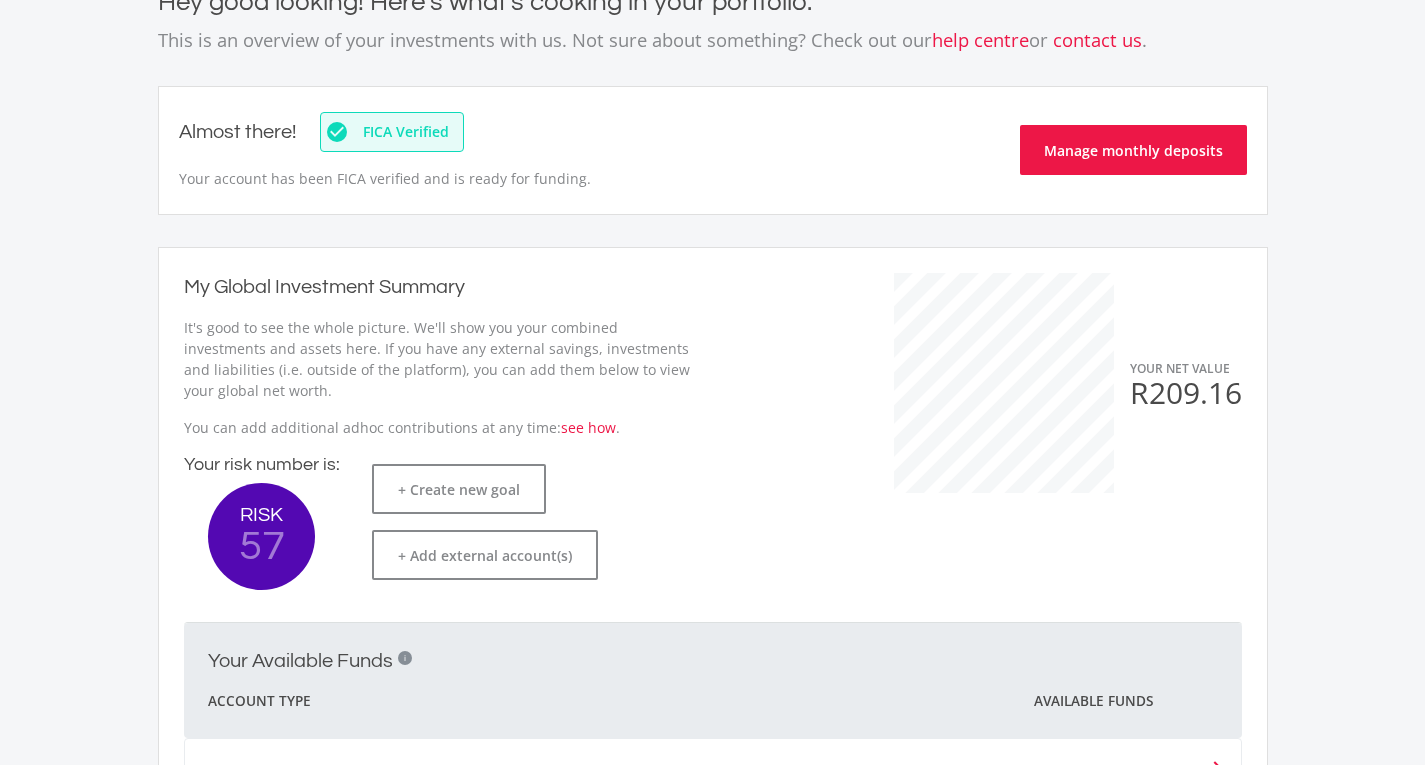 scroll, scrollTop: 0, scrollLeft: 0, axis: both 